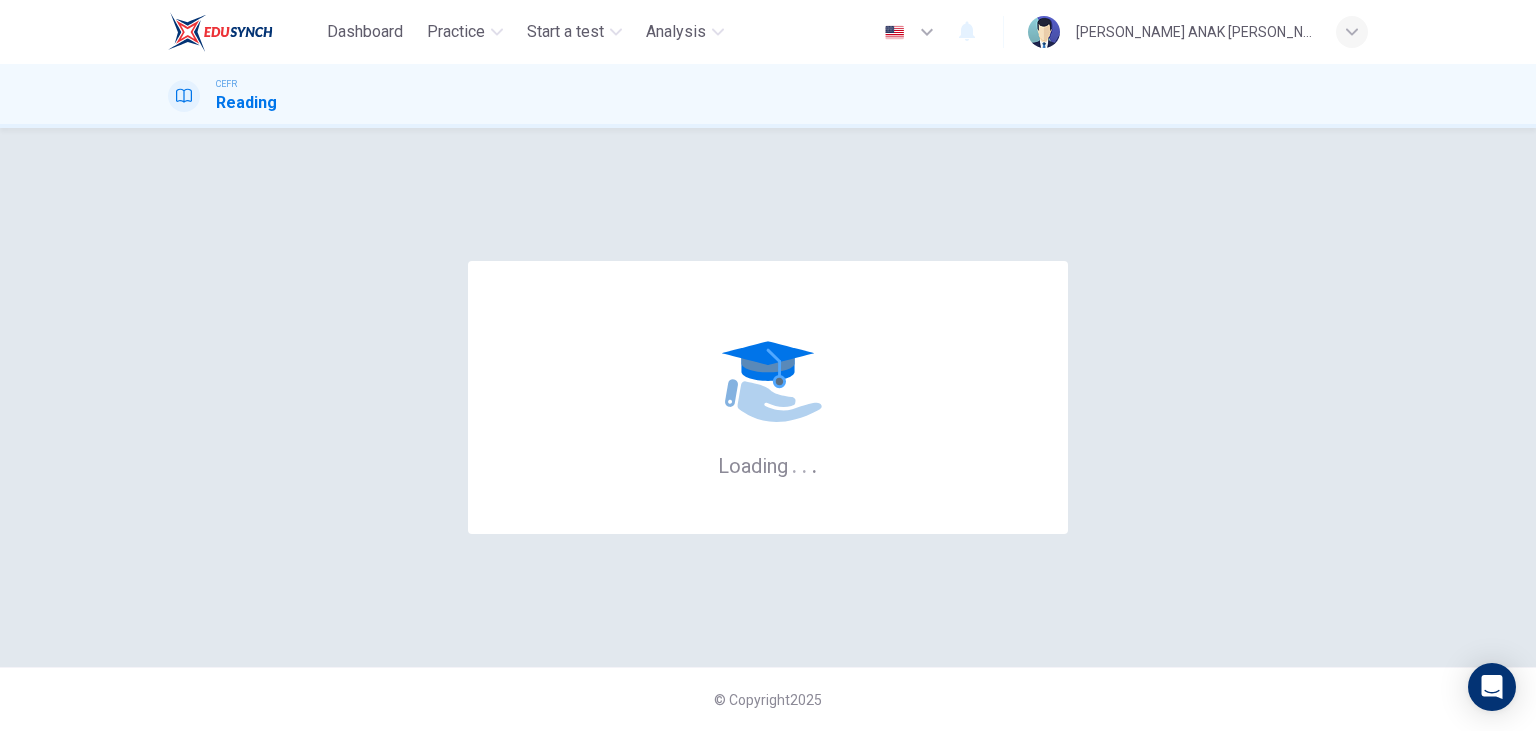scroll, scrollTop: 0, scrollLeft: 0, axis: both 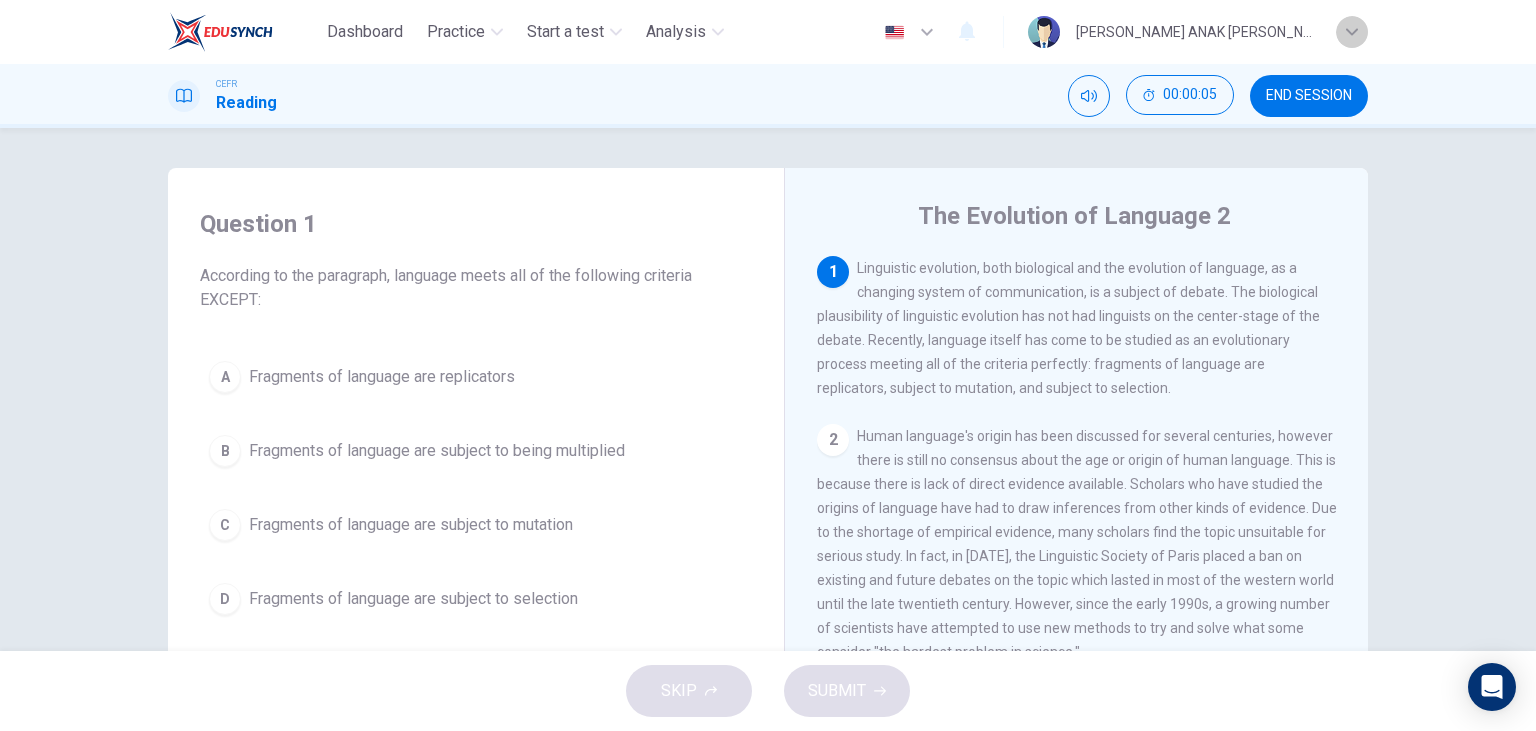 click 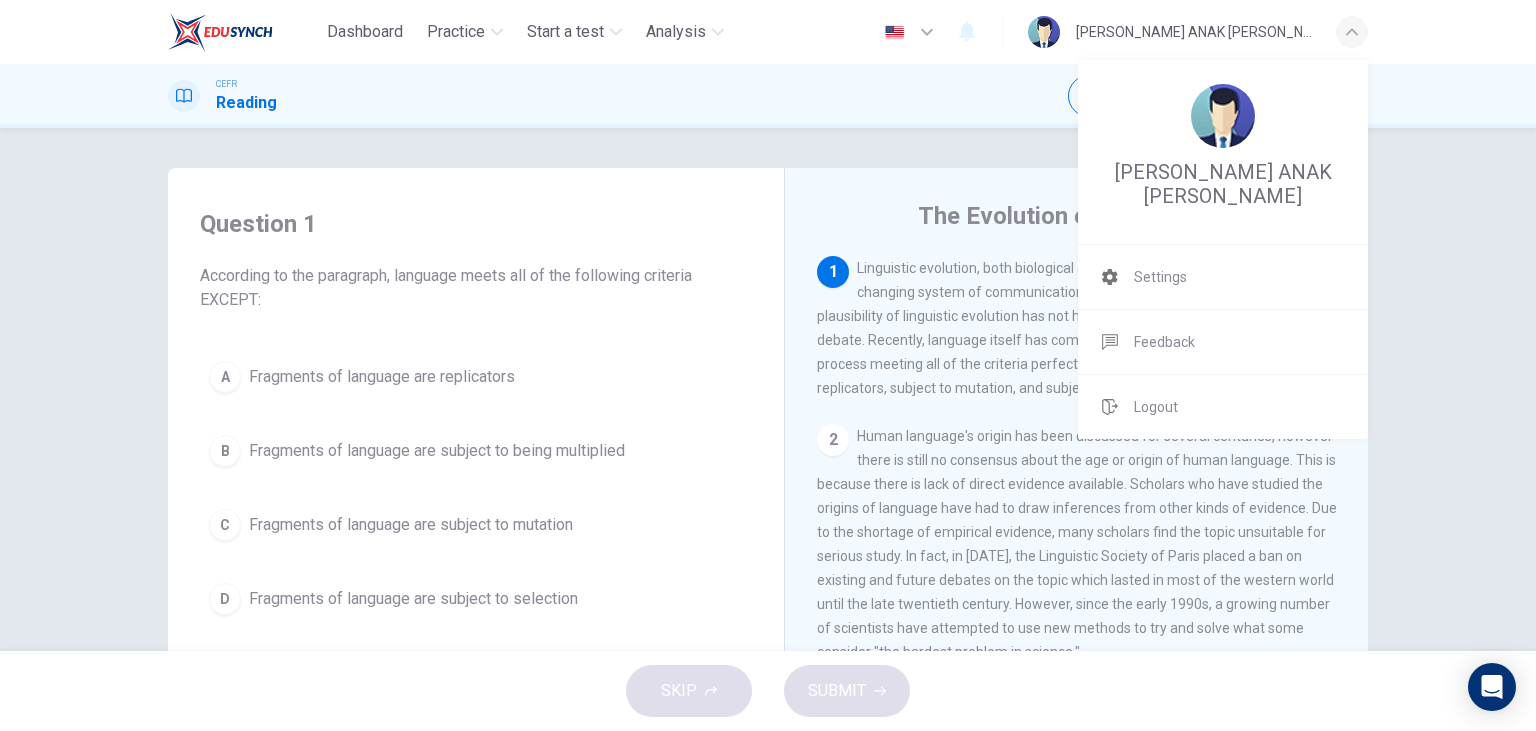 click at bounding box center [768, 365] 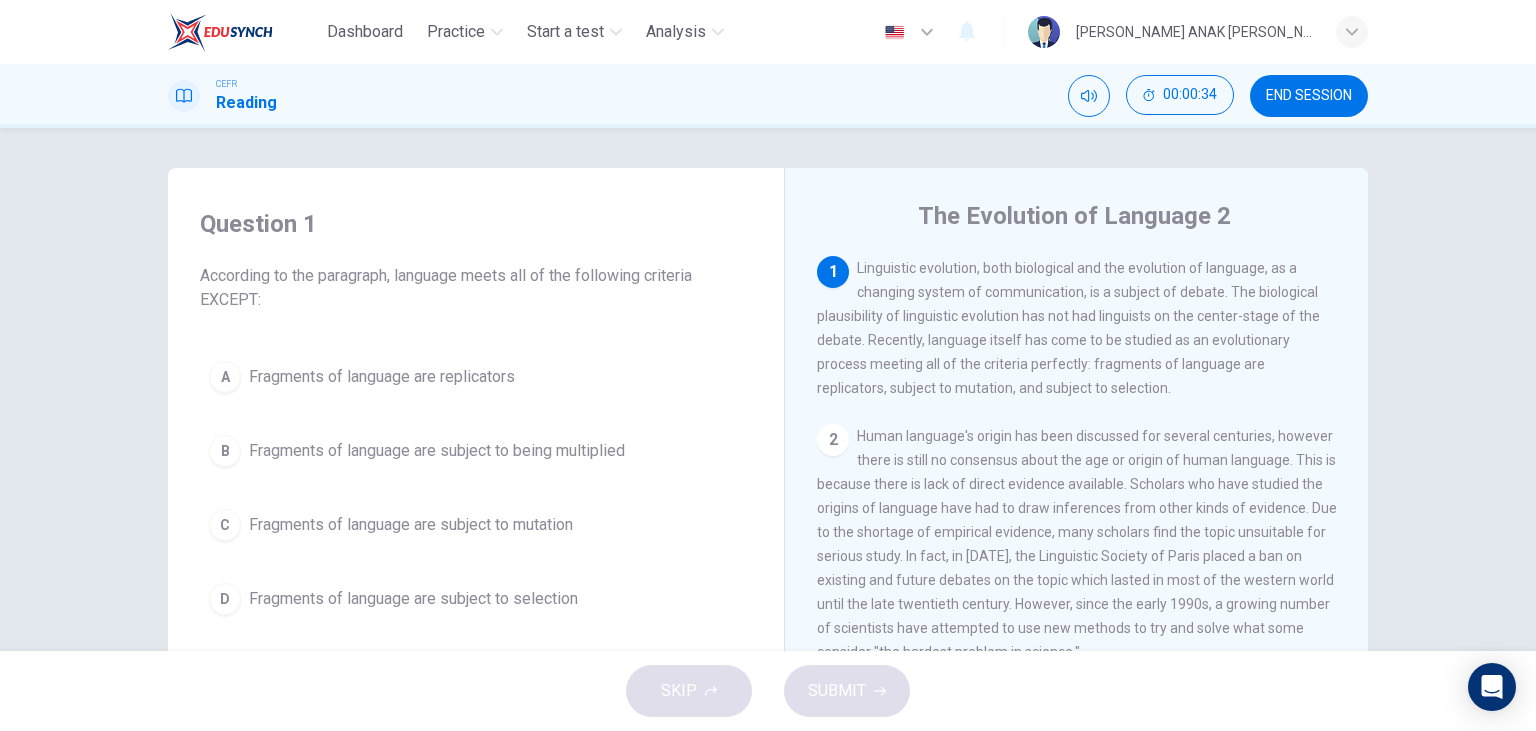 click on "B" at bounding box center (225, 451) 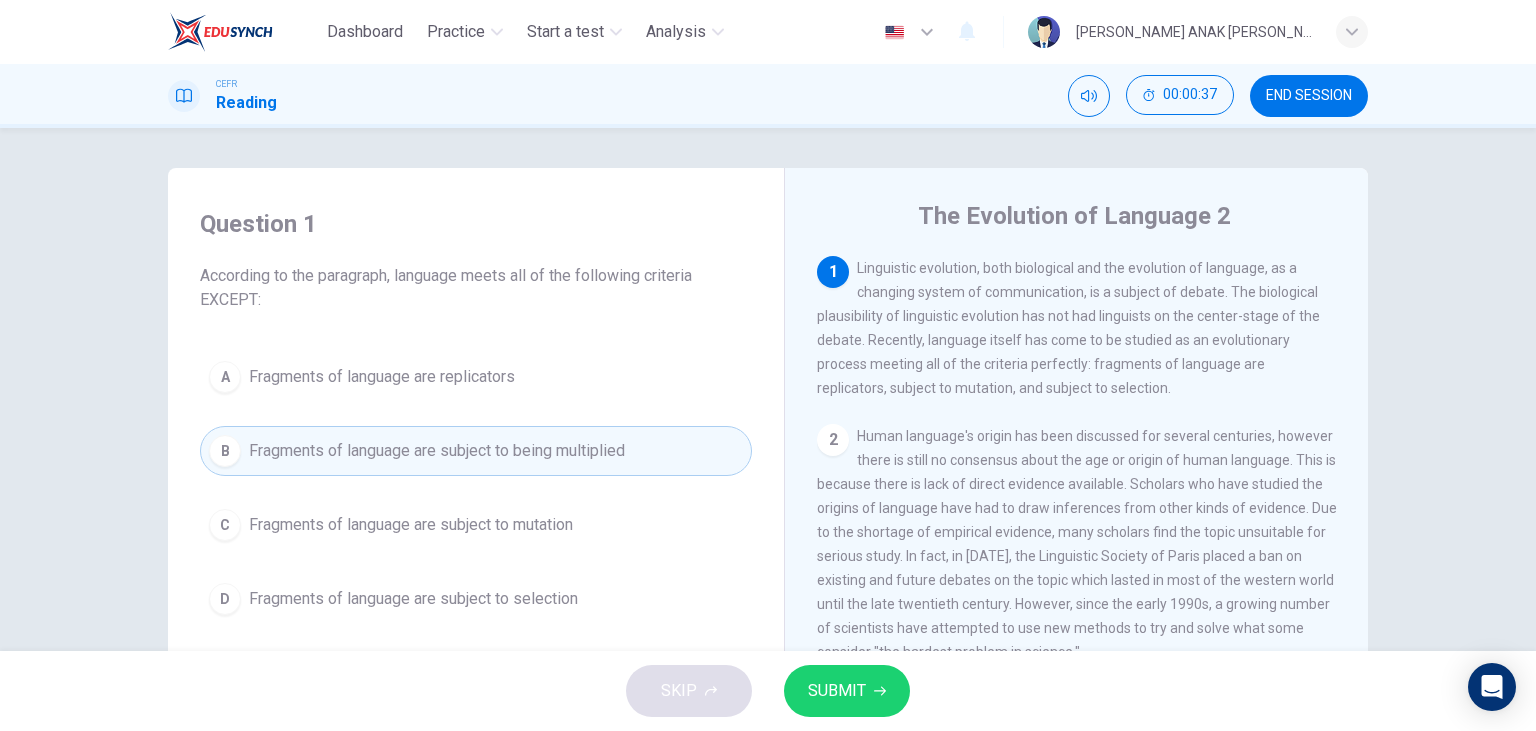 click on "SUBMIT" at bounding box center (837, 691) 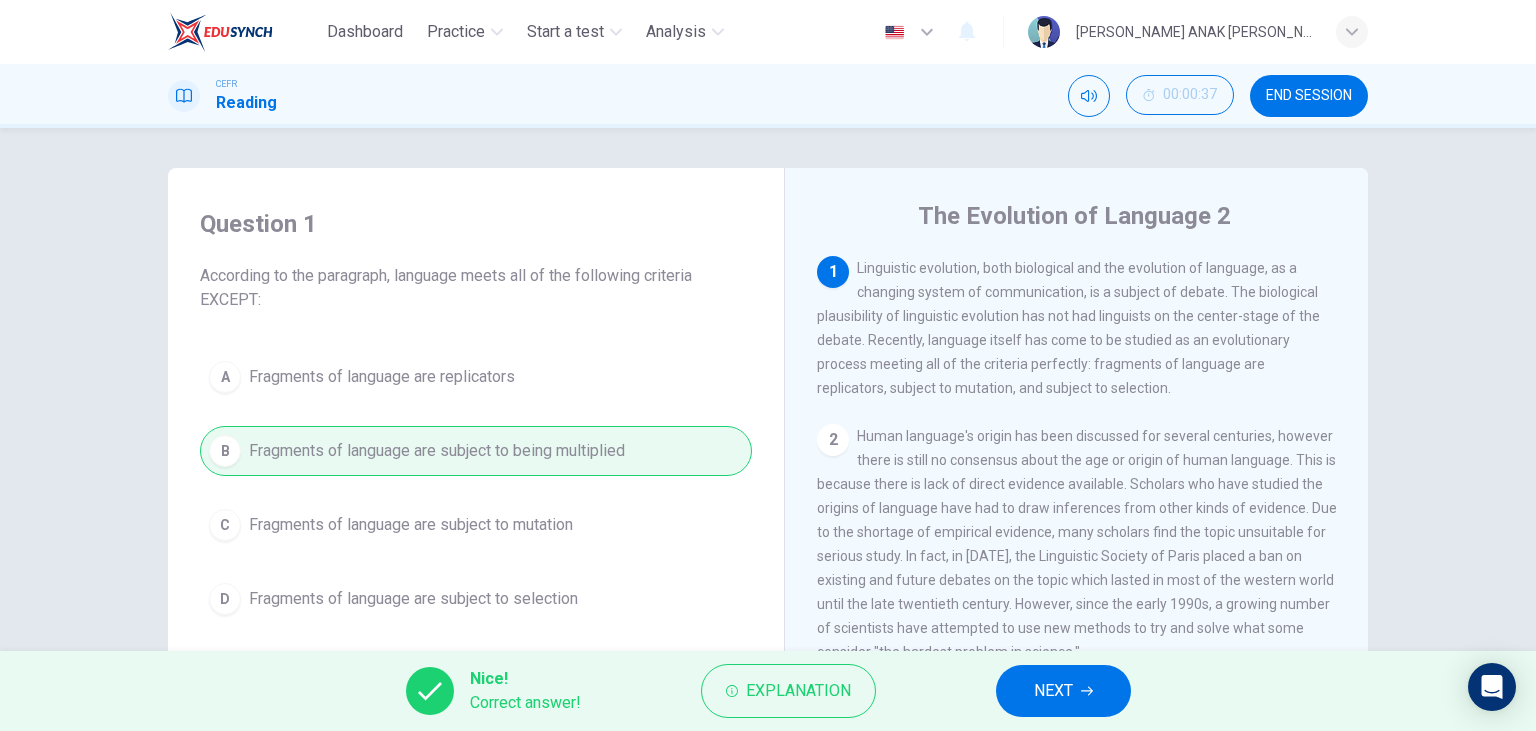 click on "NEXT" at bounding box center [1053, 691] 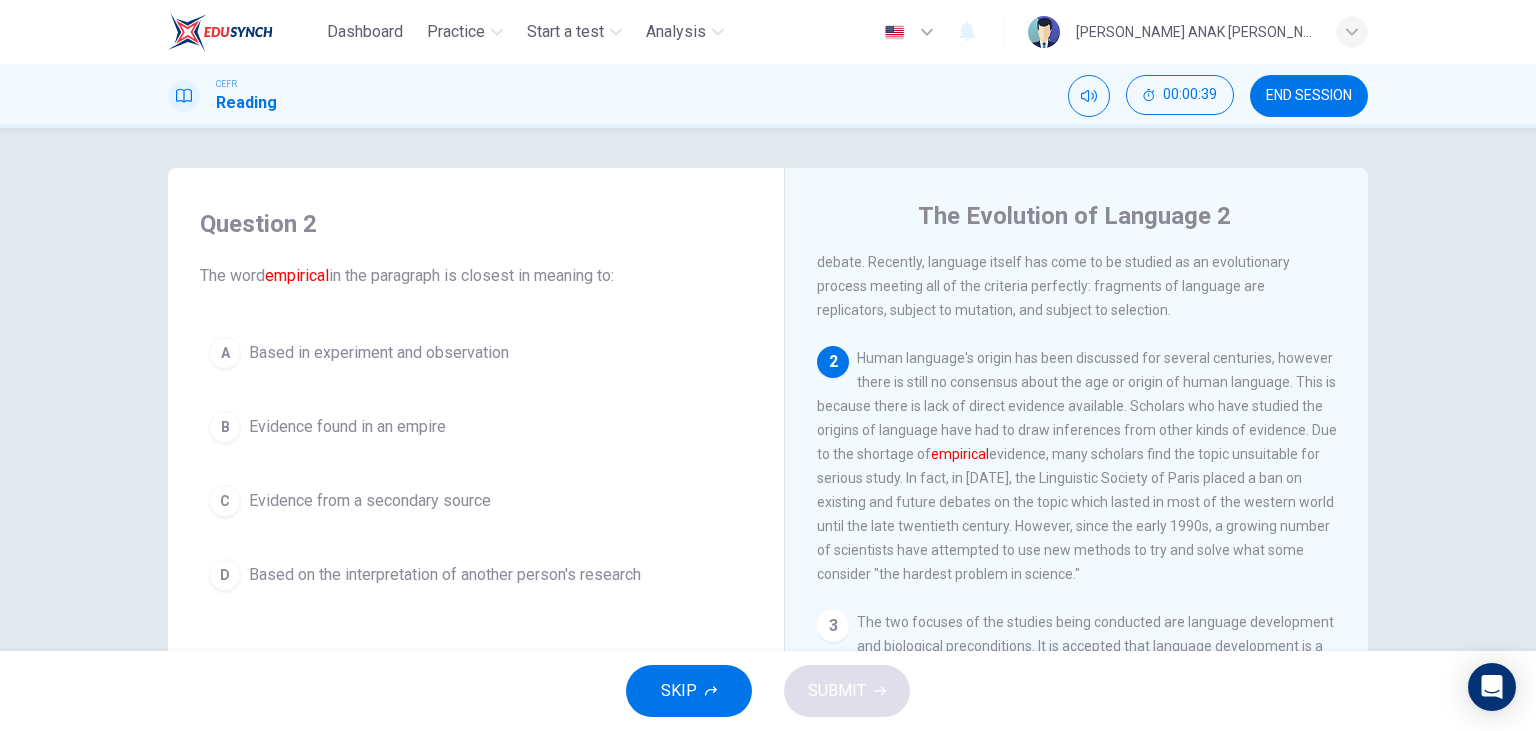 scroll, scrollTop: 115, scrollLeft: 0, axis: vertical 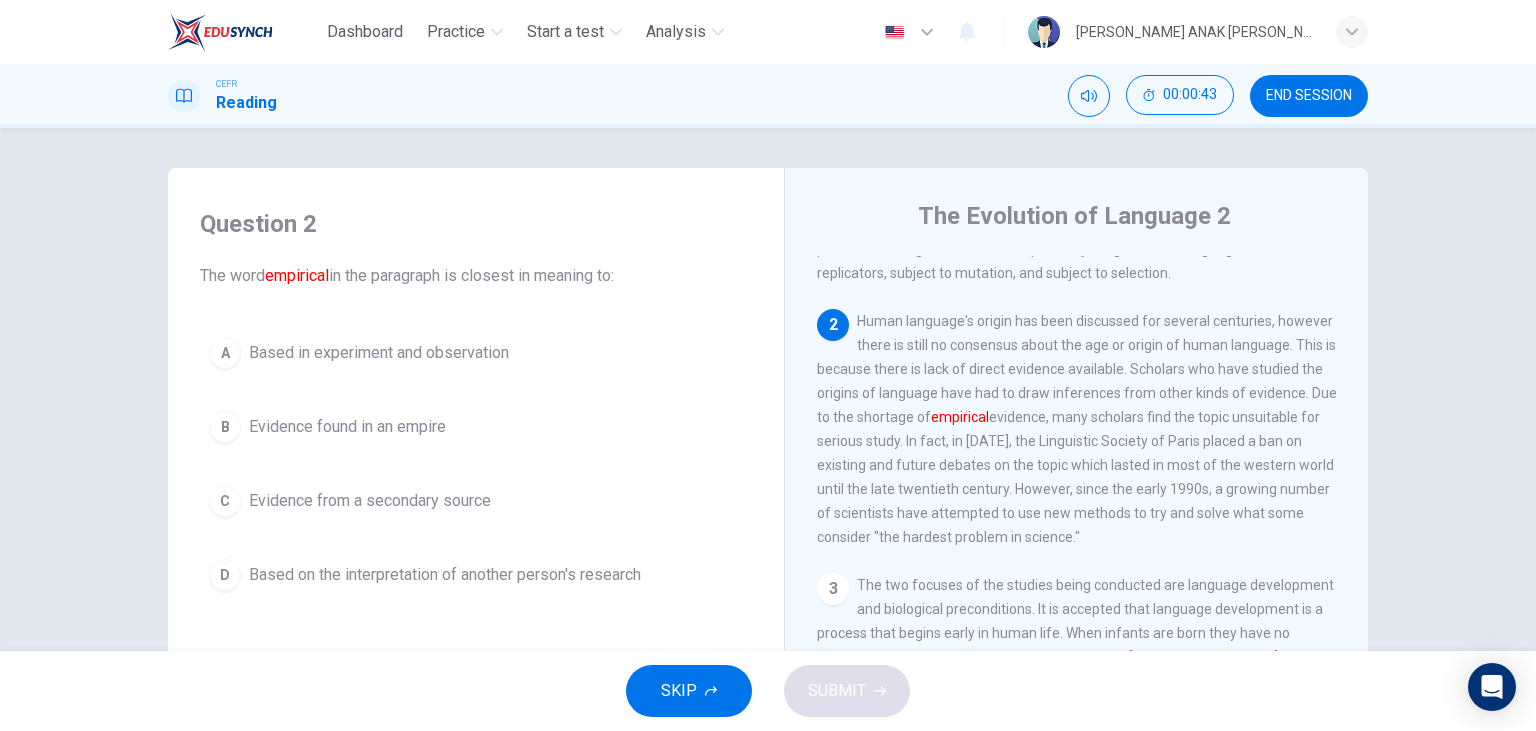 click on "A" at bounding box center [225, 353] 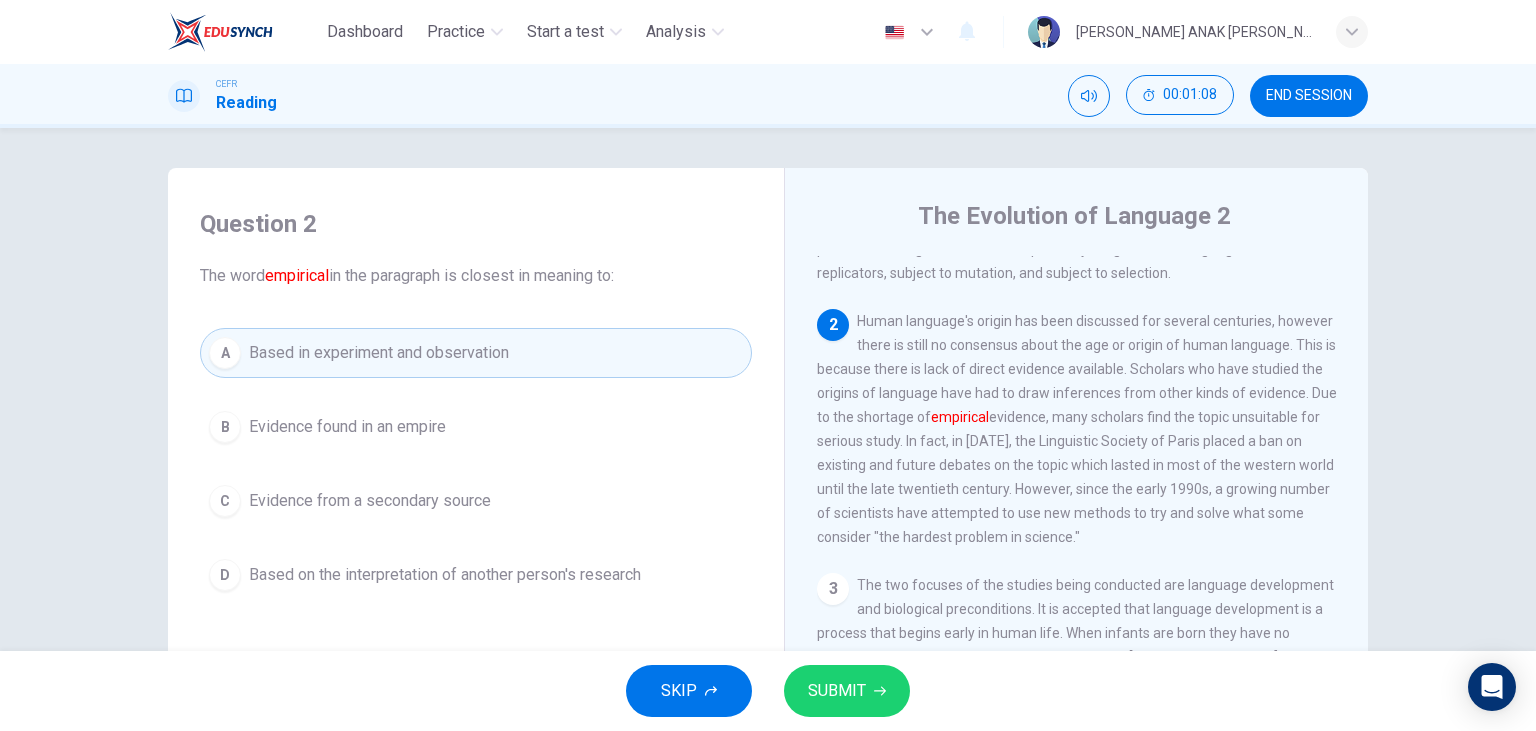 click on "Based on the interpretation of another person's research" at bounding box center (445, 575) 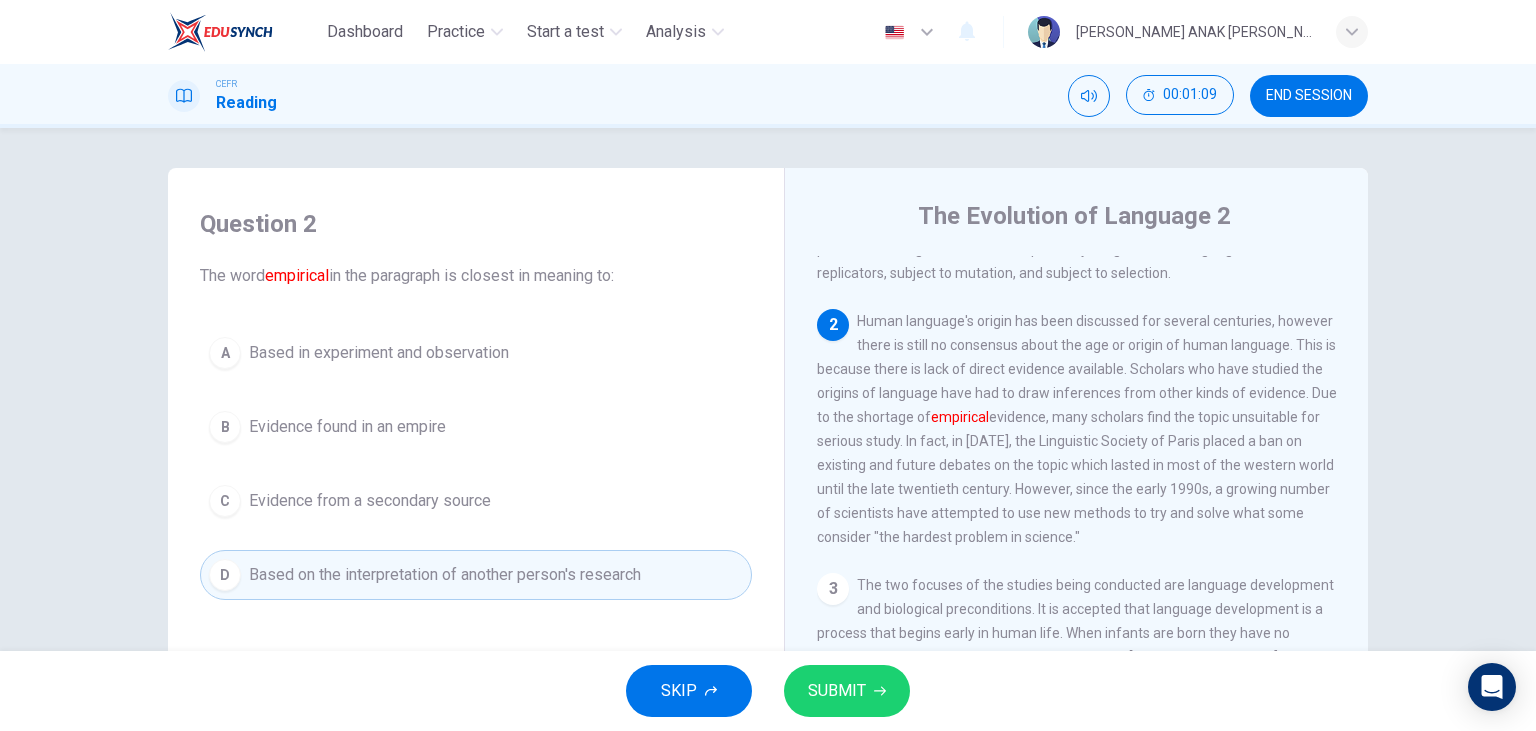 click on "SUBMIT" at bounding box center (847, 691) 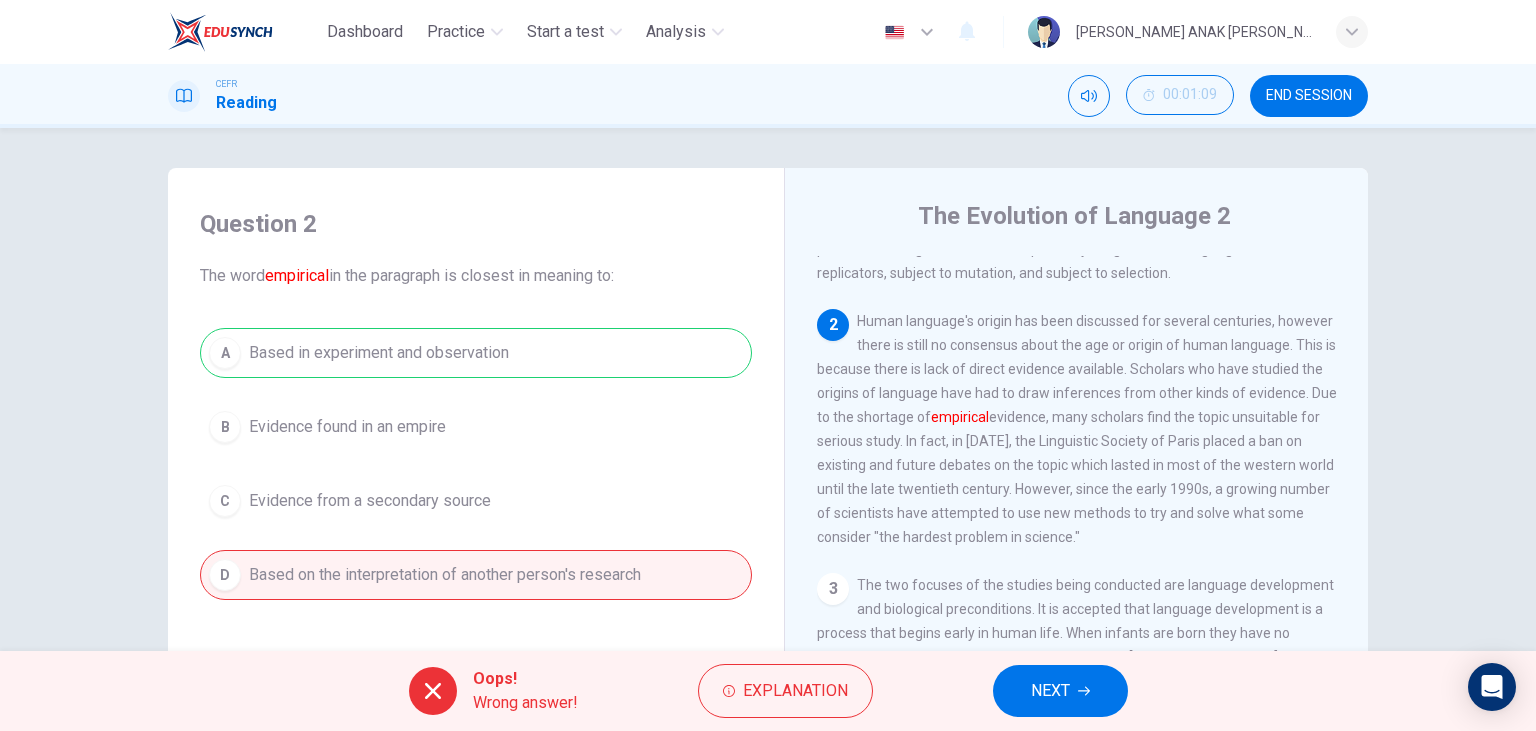 click on "NEXT" at bounding box center [1060, 691] 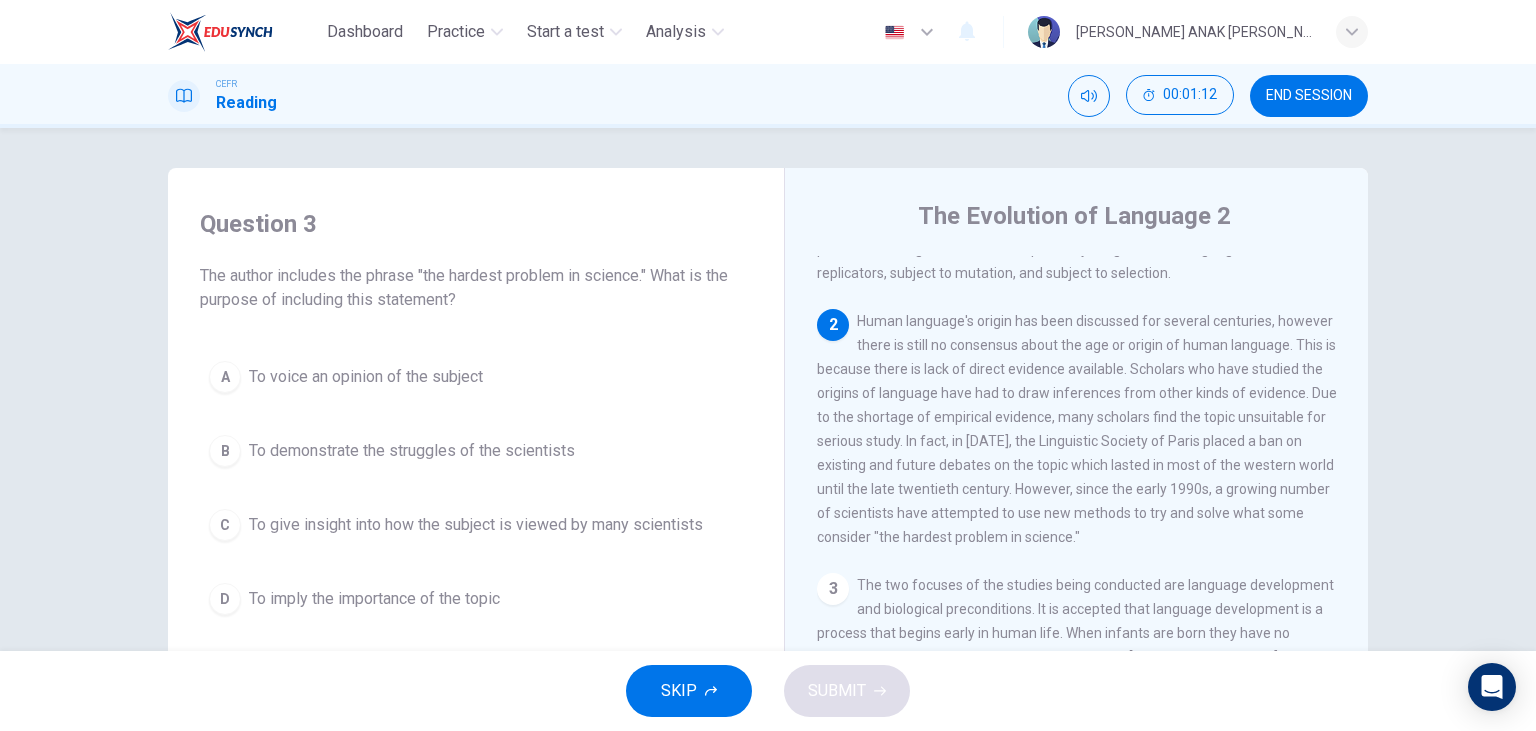 click on "END SESSION" at bounding box center (1309, 96) 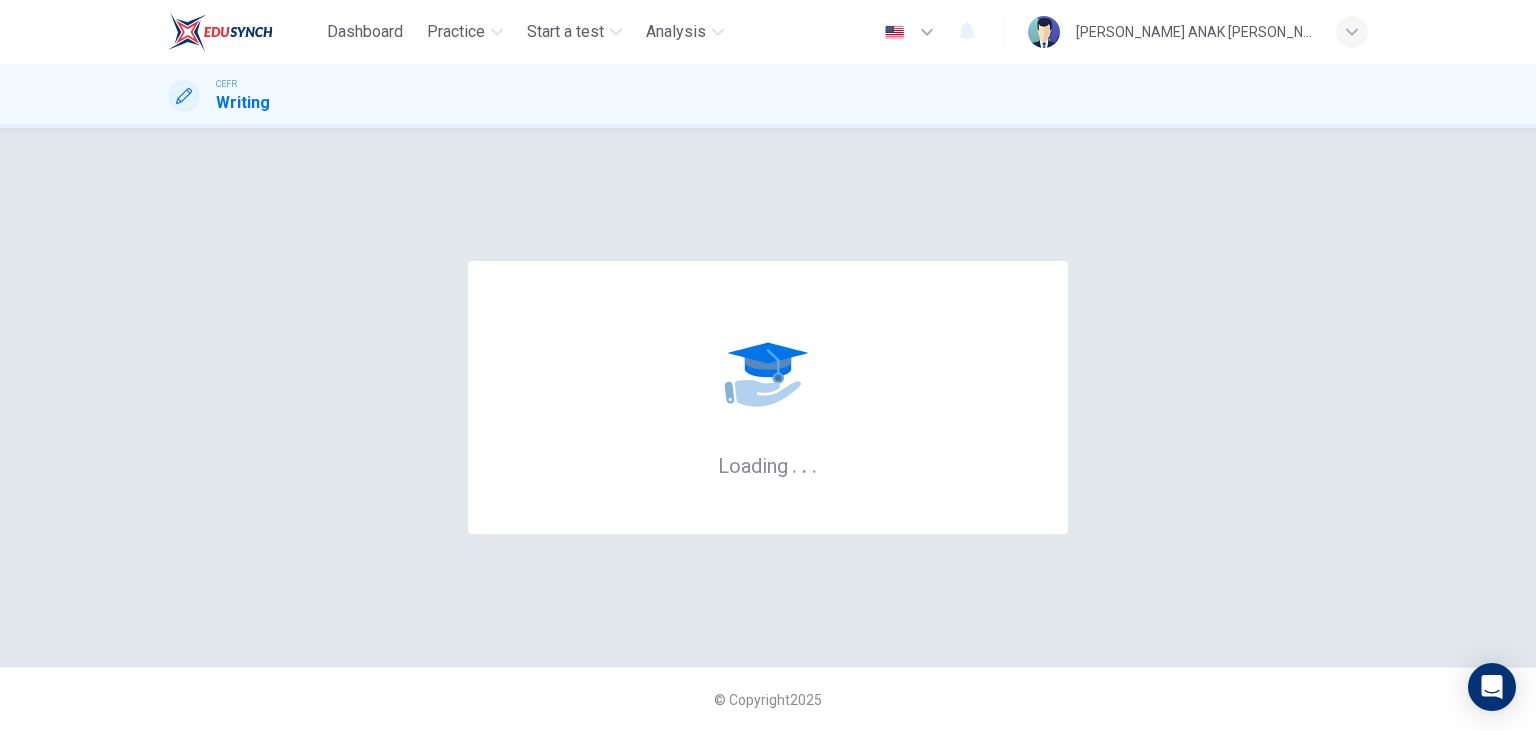 scroll, scrollTop: 0, scrollLeft: 0, axis: both 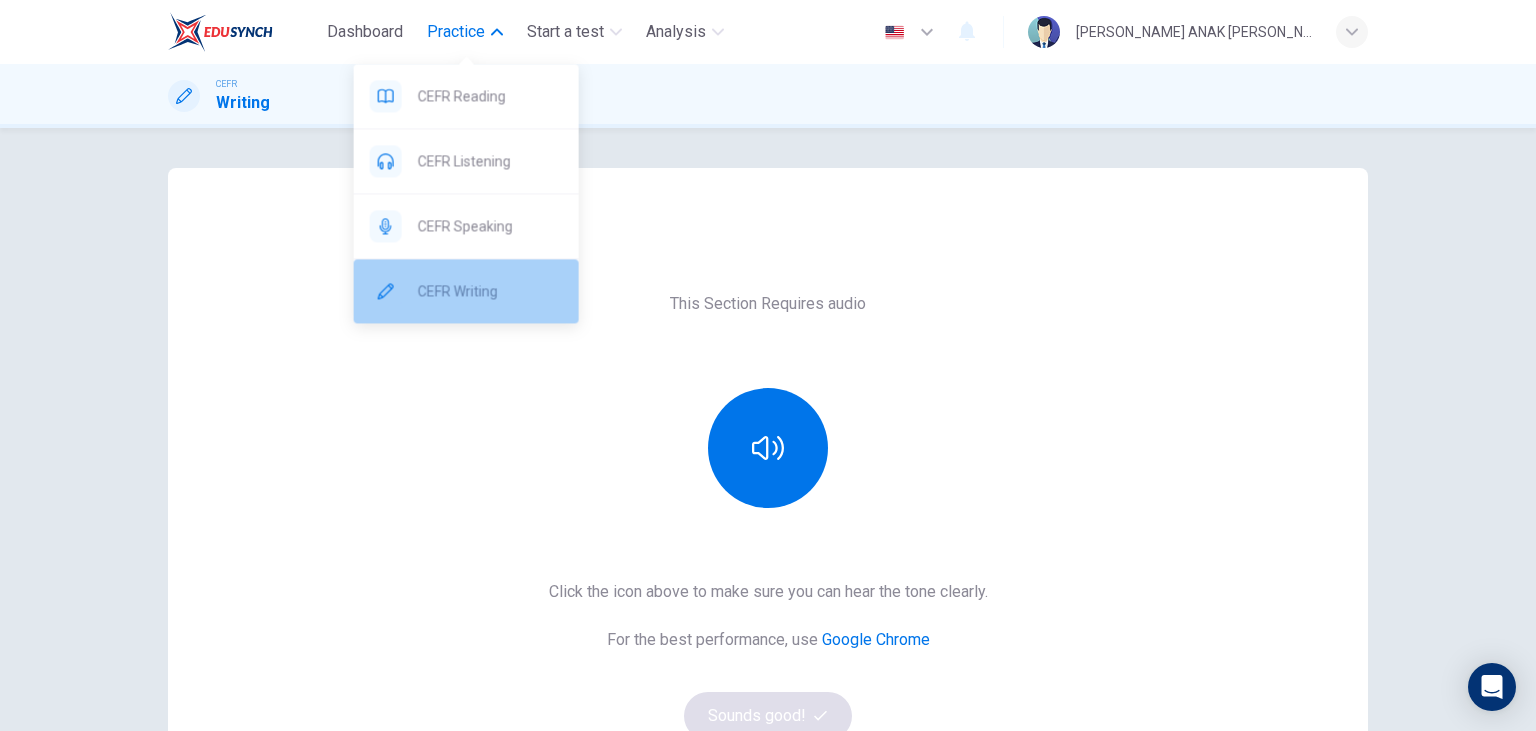 click on "CEFR Writing" at bounding box center (466, 291) 